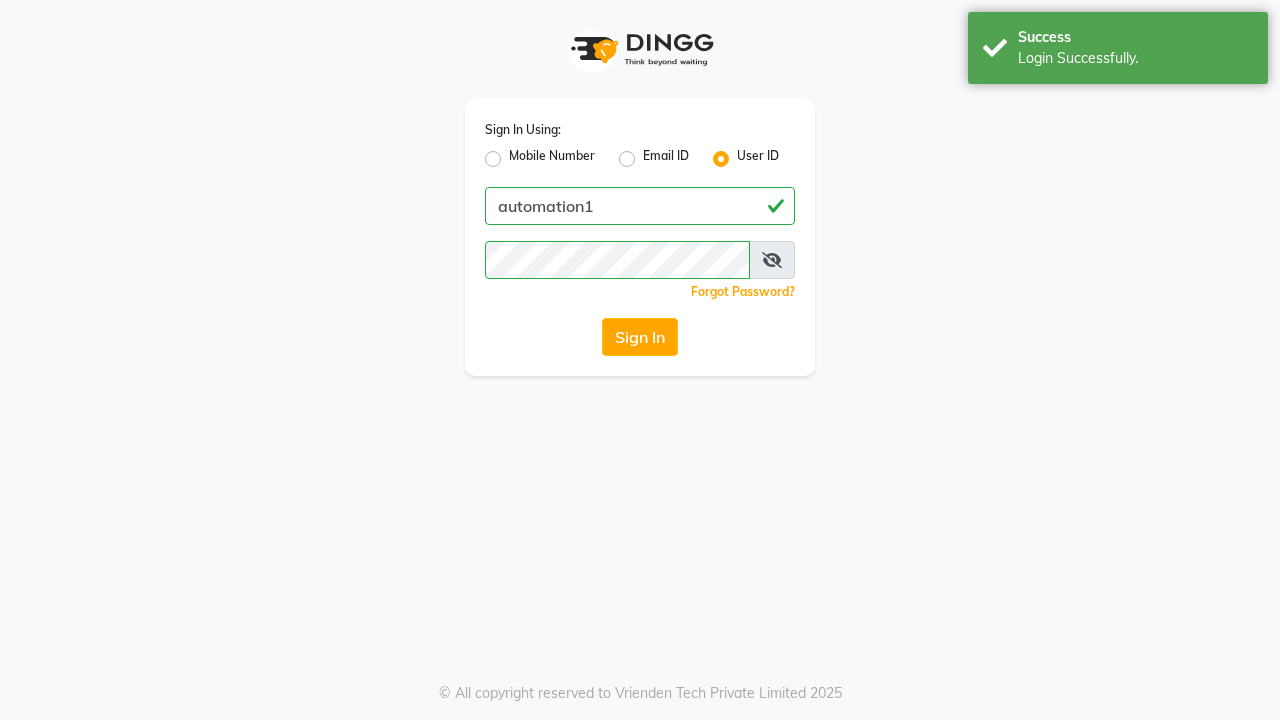 scroll, scrollTop: 0, scrollLeft: 0, axis: both 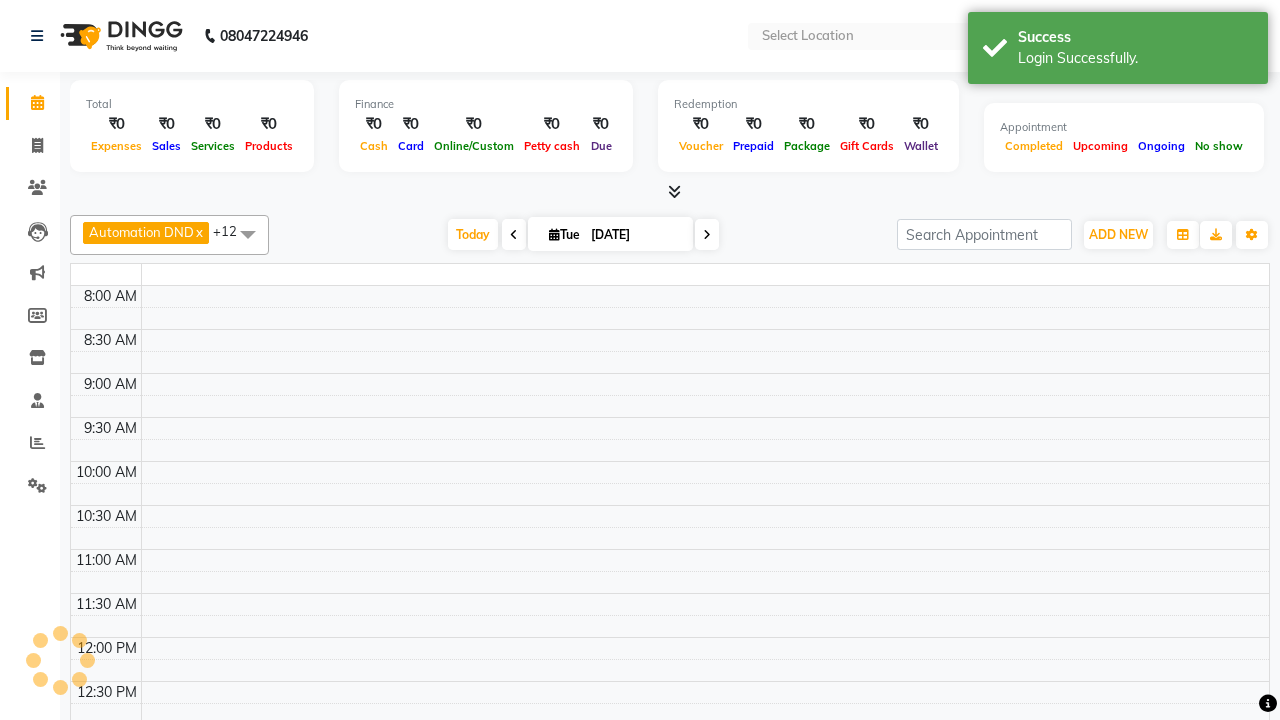 select on "en" 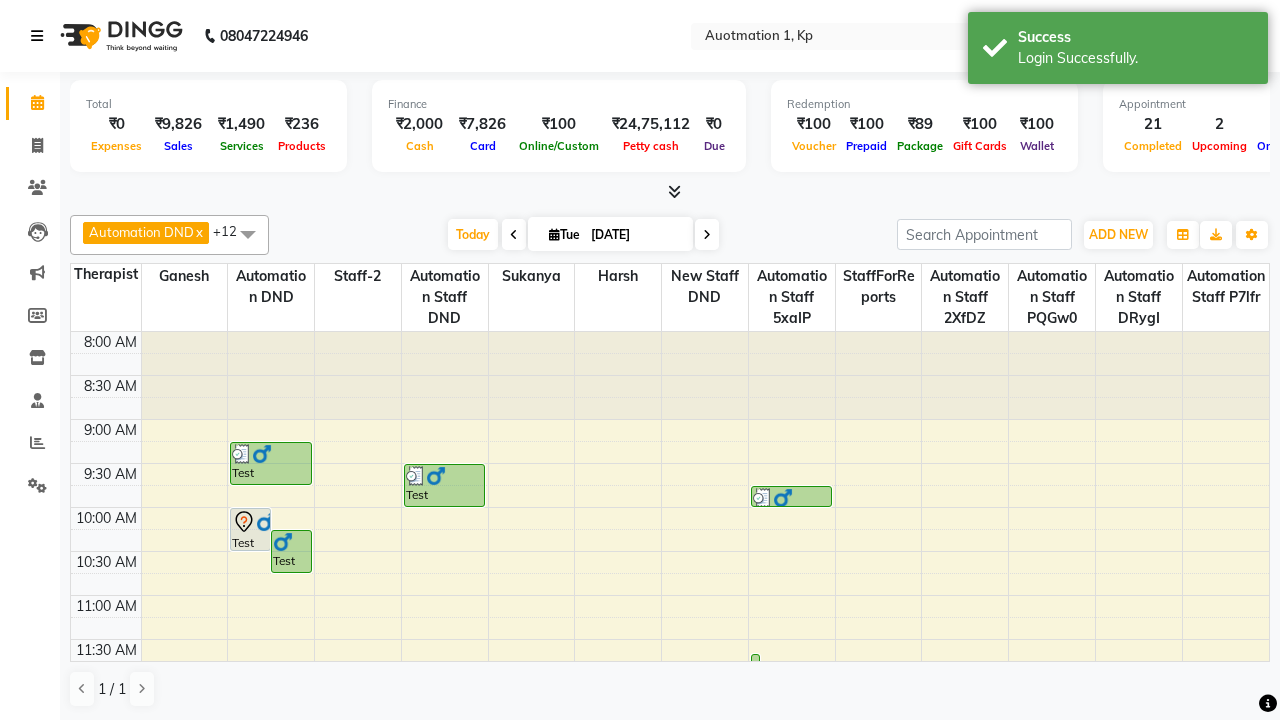 click at bounding box center (37, 36) 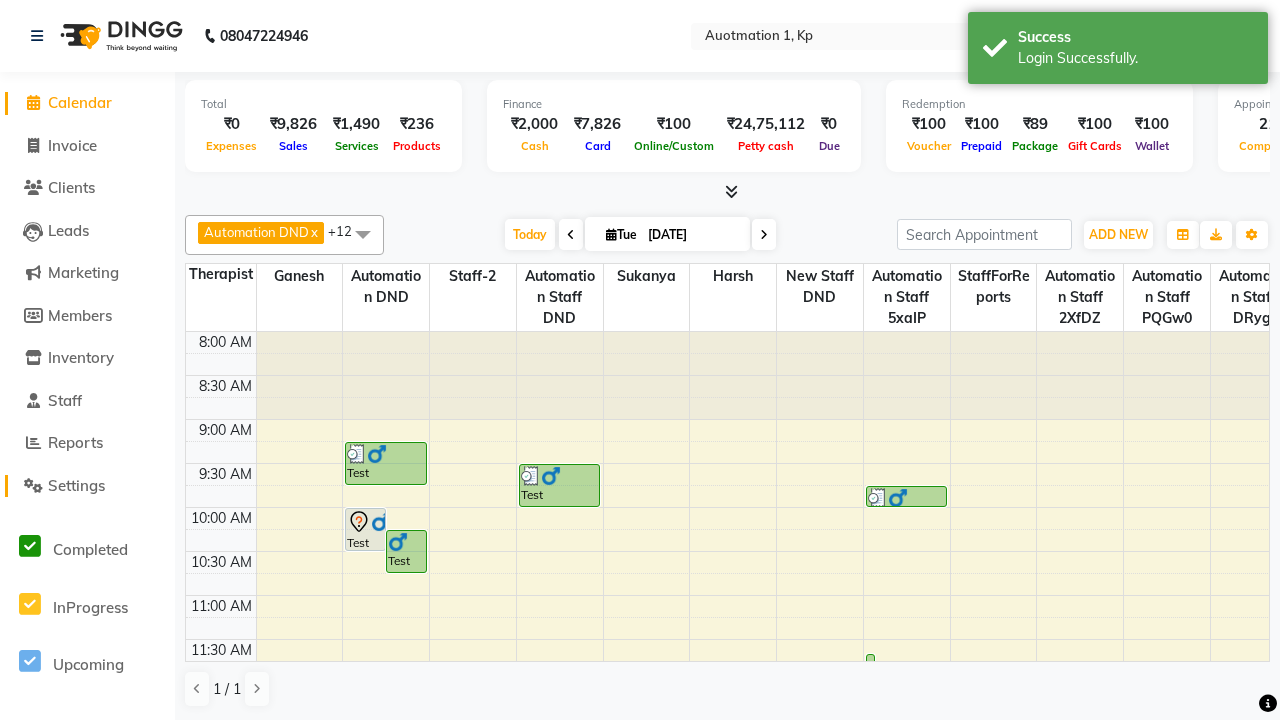 click on "Settings" 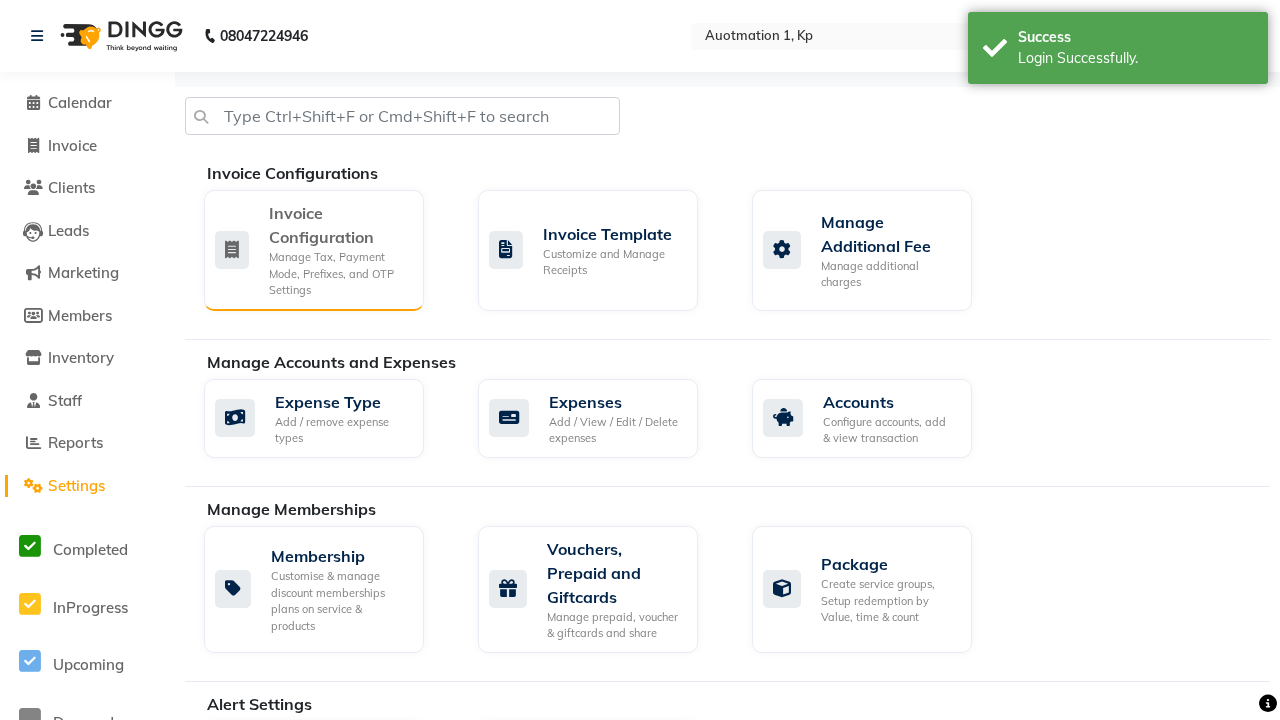 click on "Manage Tax, Payment Mode, Prefixes, and OTP Settings" 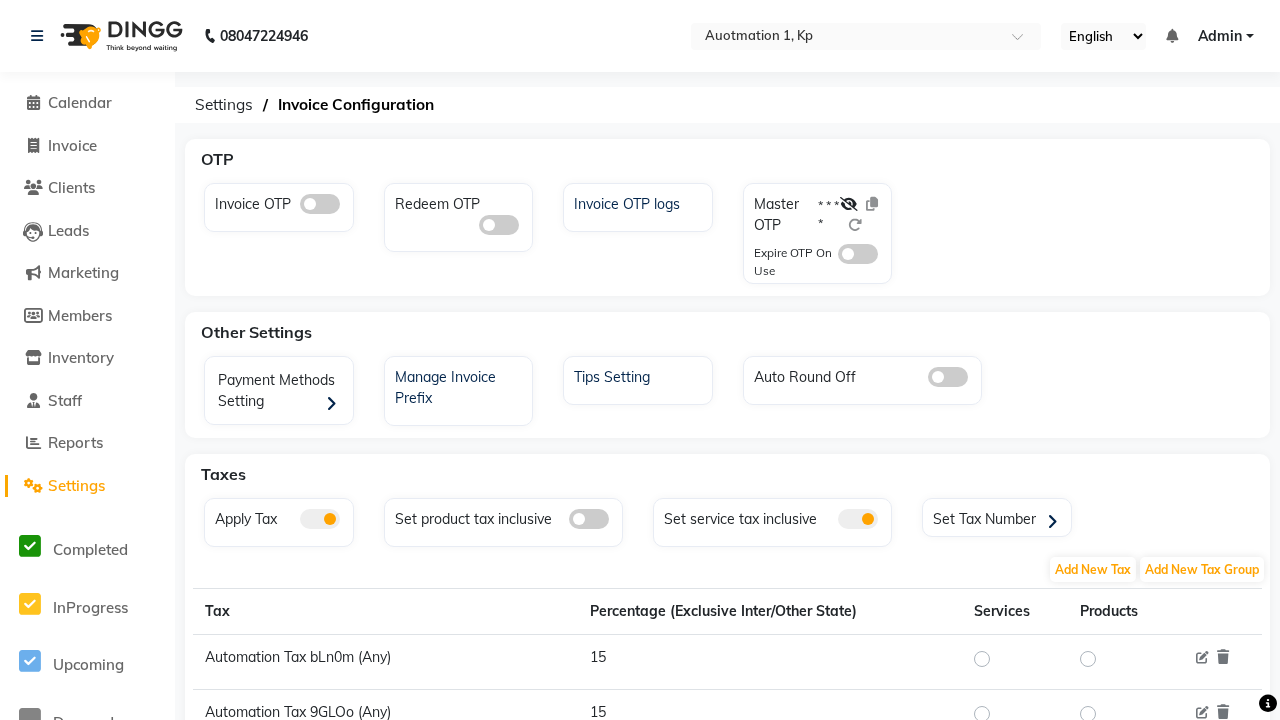 click 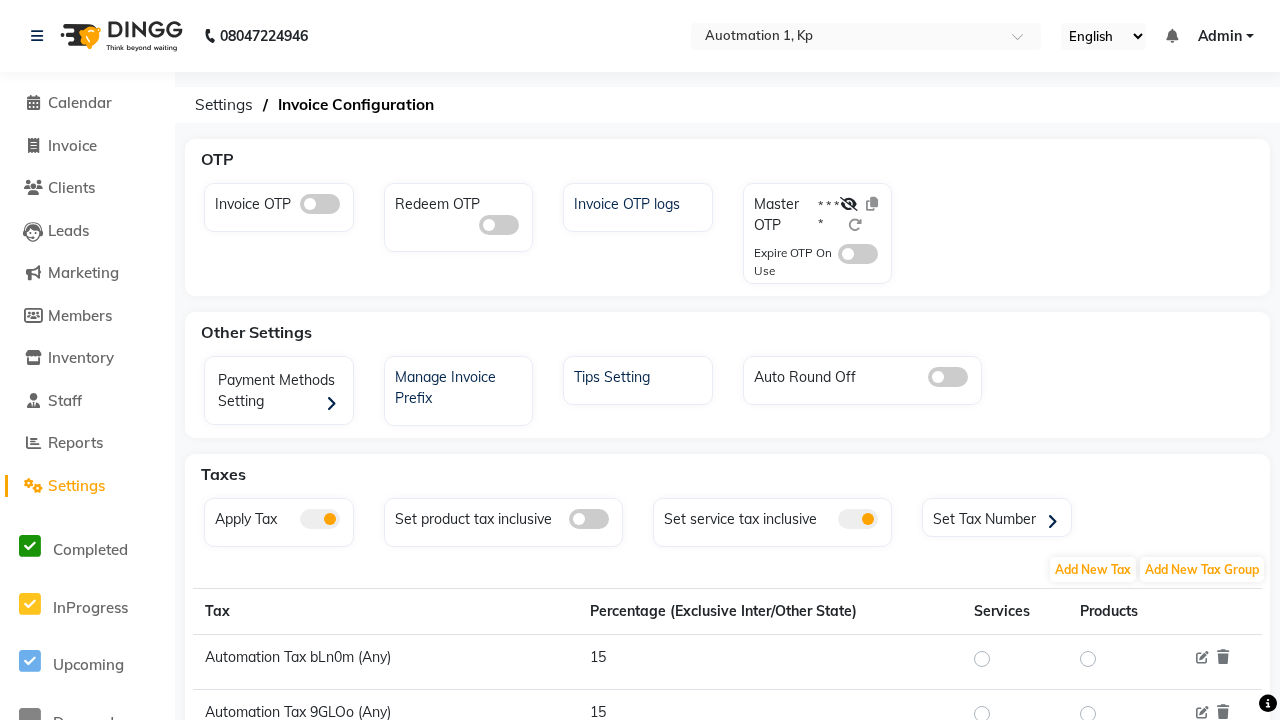 click 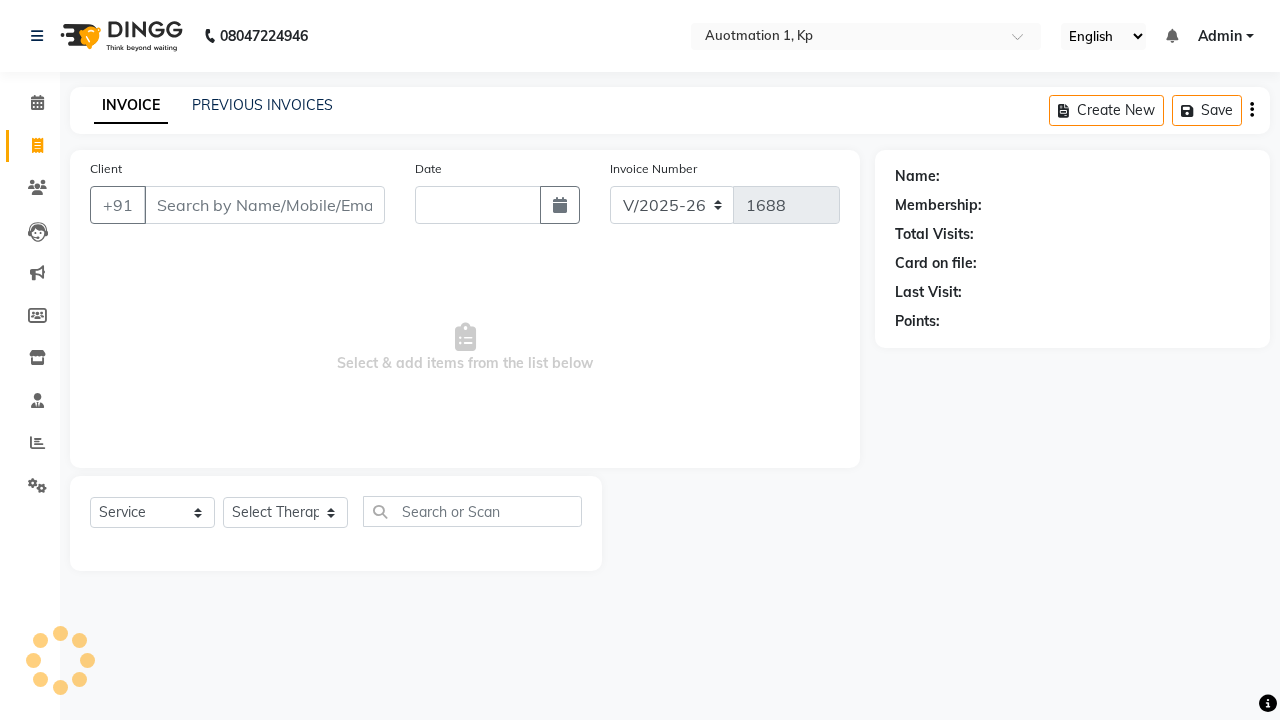 select on "150" 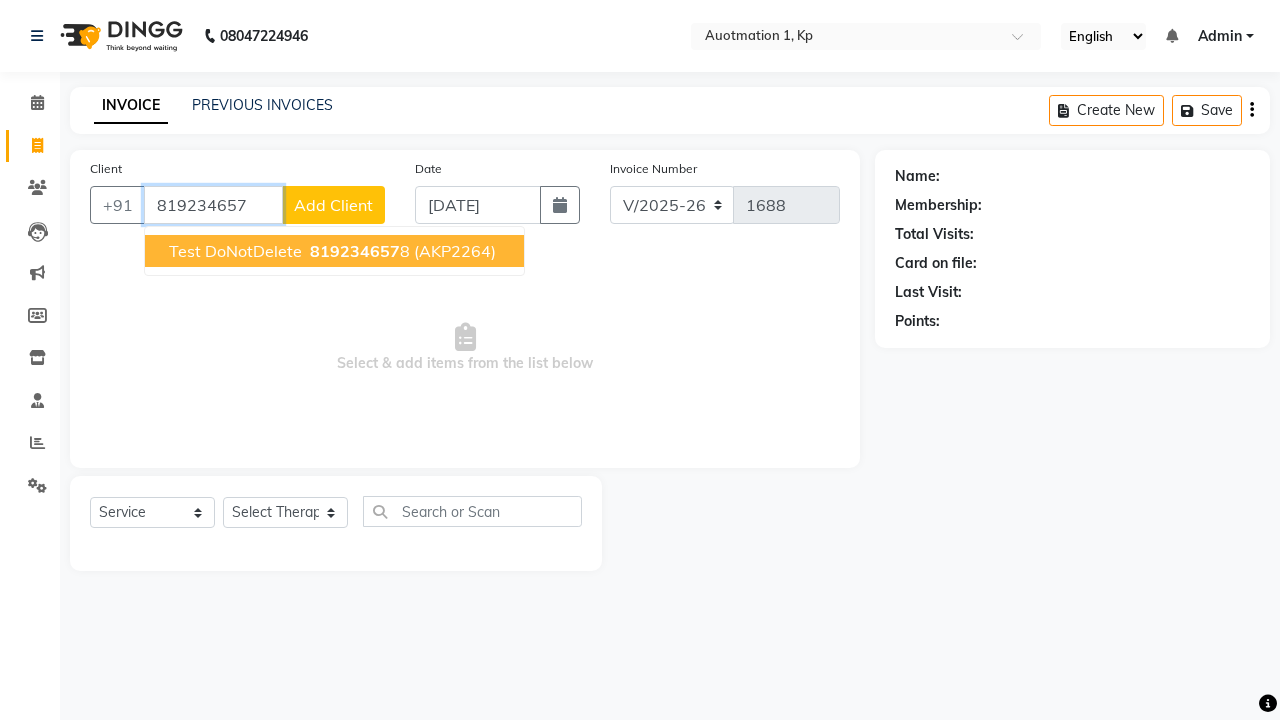 click on "819234657" at bounding box center (355, 251) 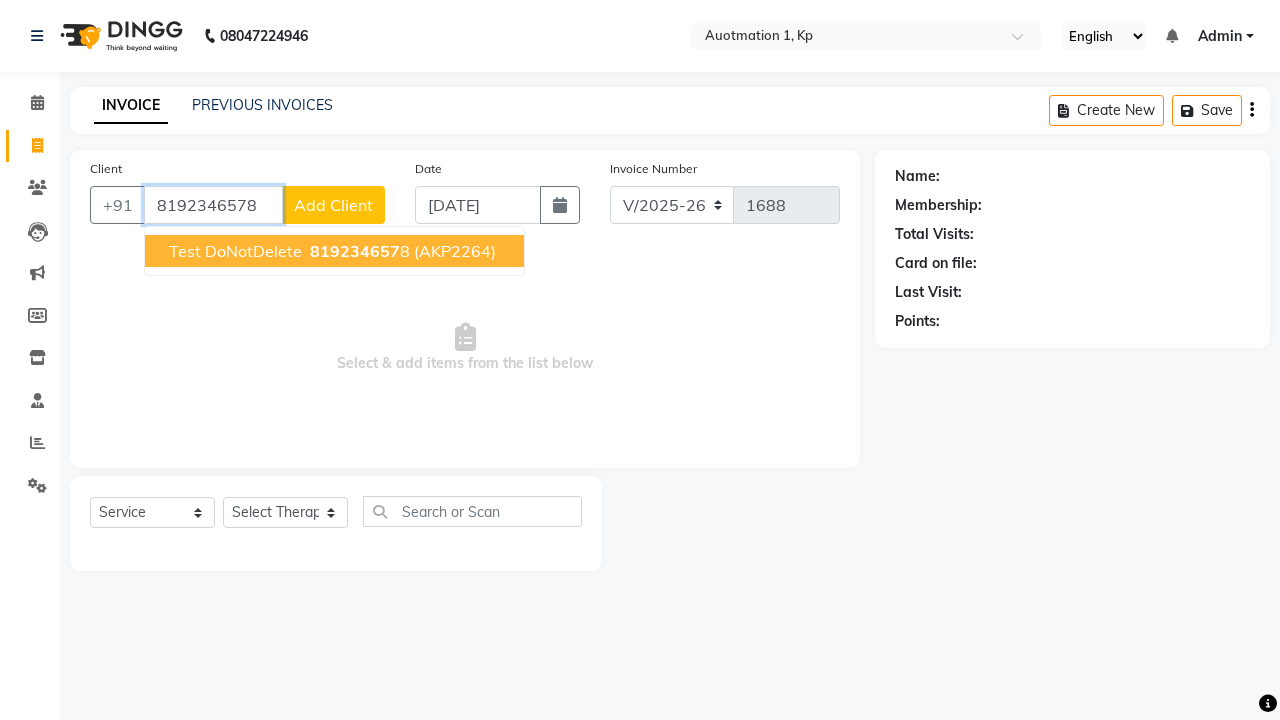 type on "8192346578" 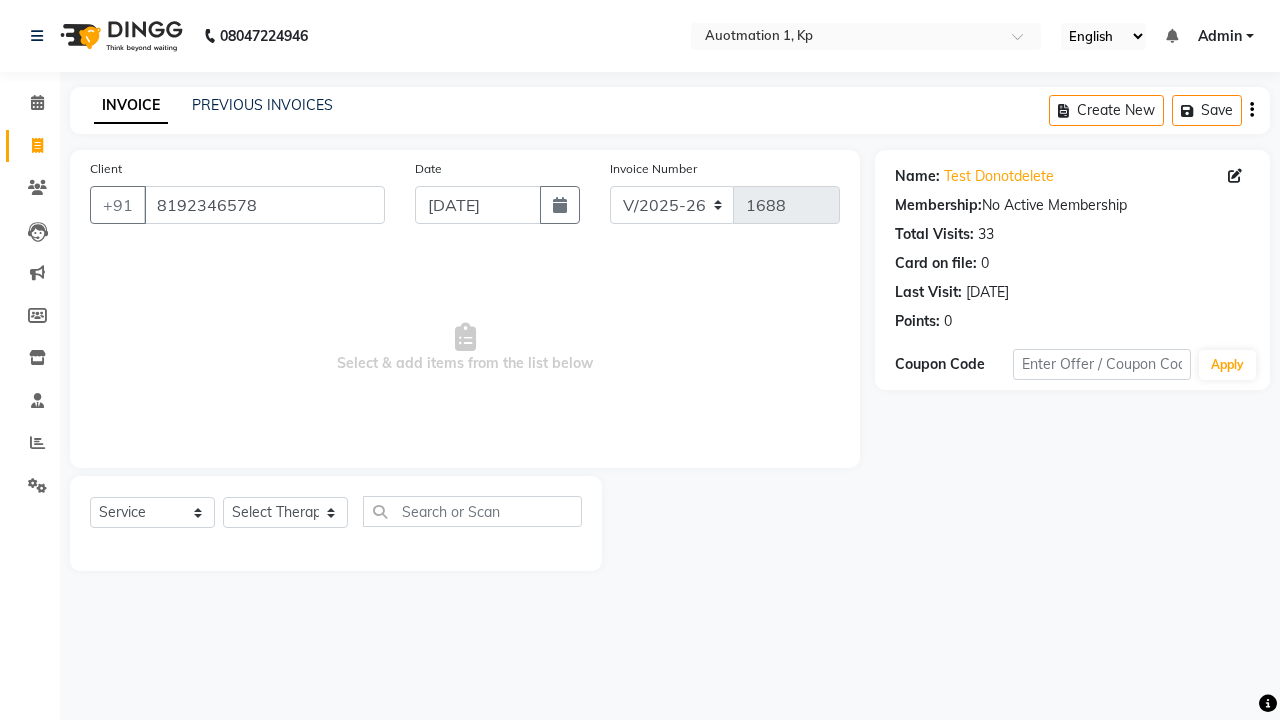select on "5105" 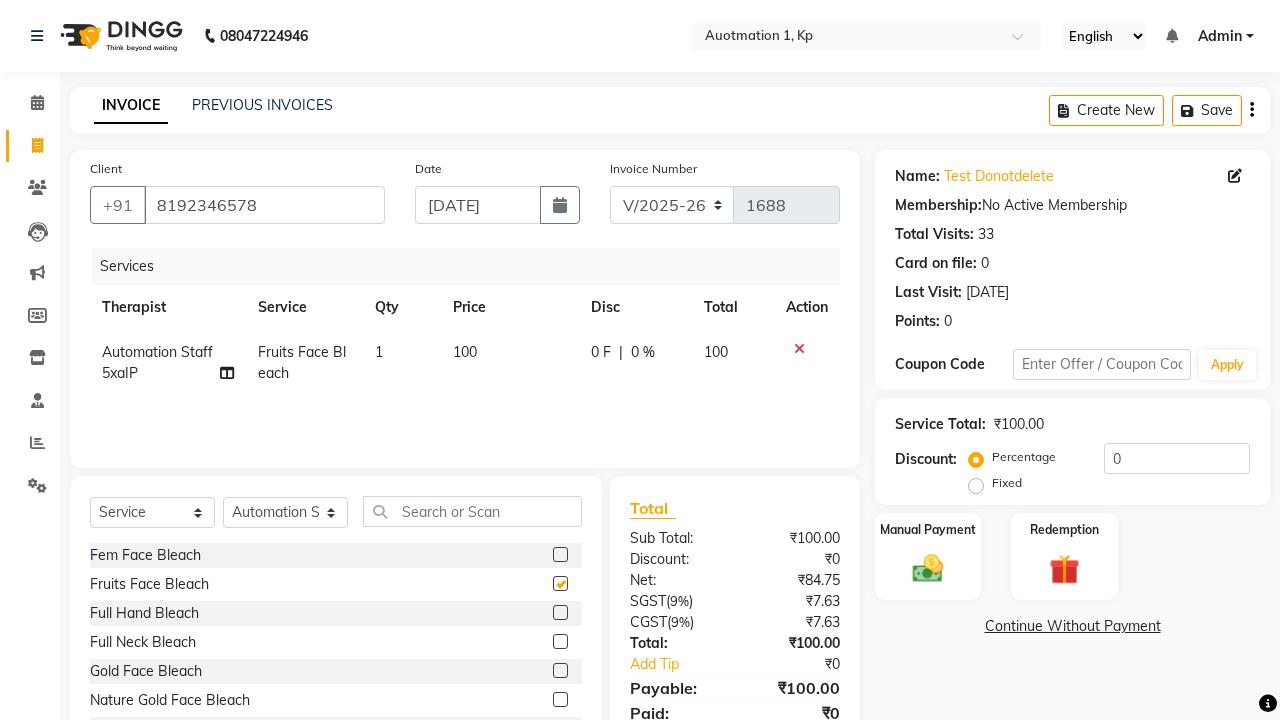 checkbox on "false" 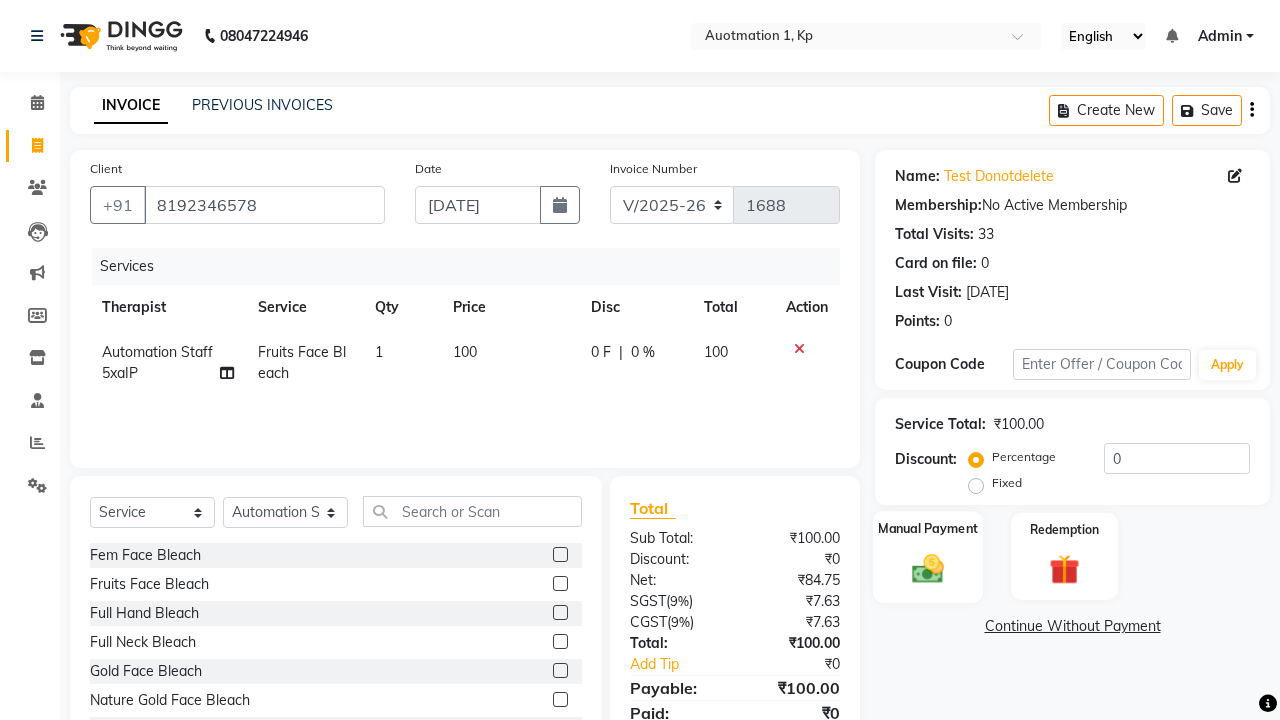 click 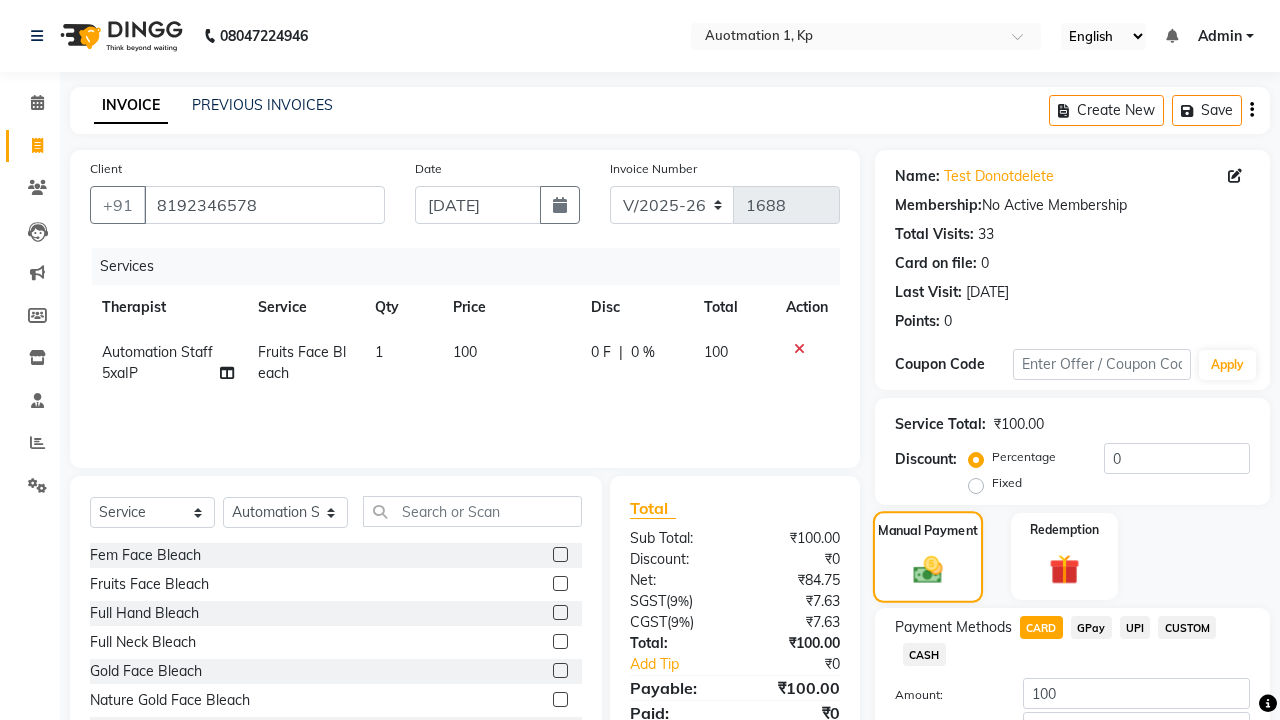 scroll, scrollTop: 135, scrollLeft: 0, axis: vertical 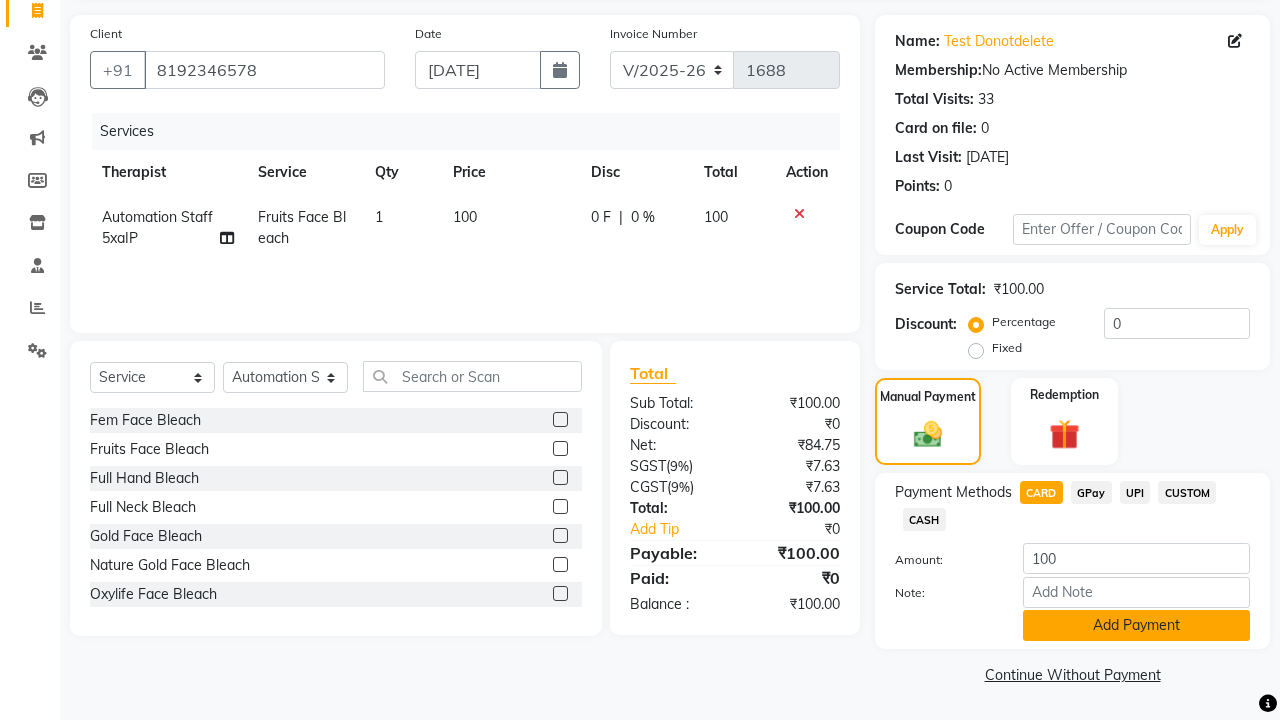 click on "Add Payment" 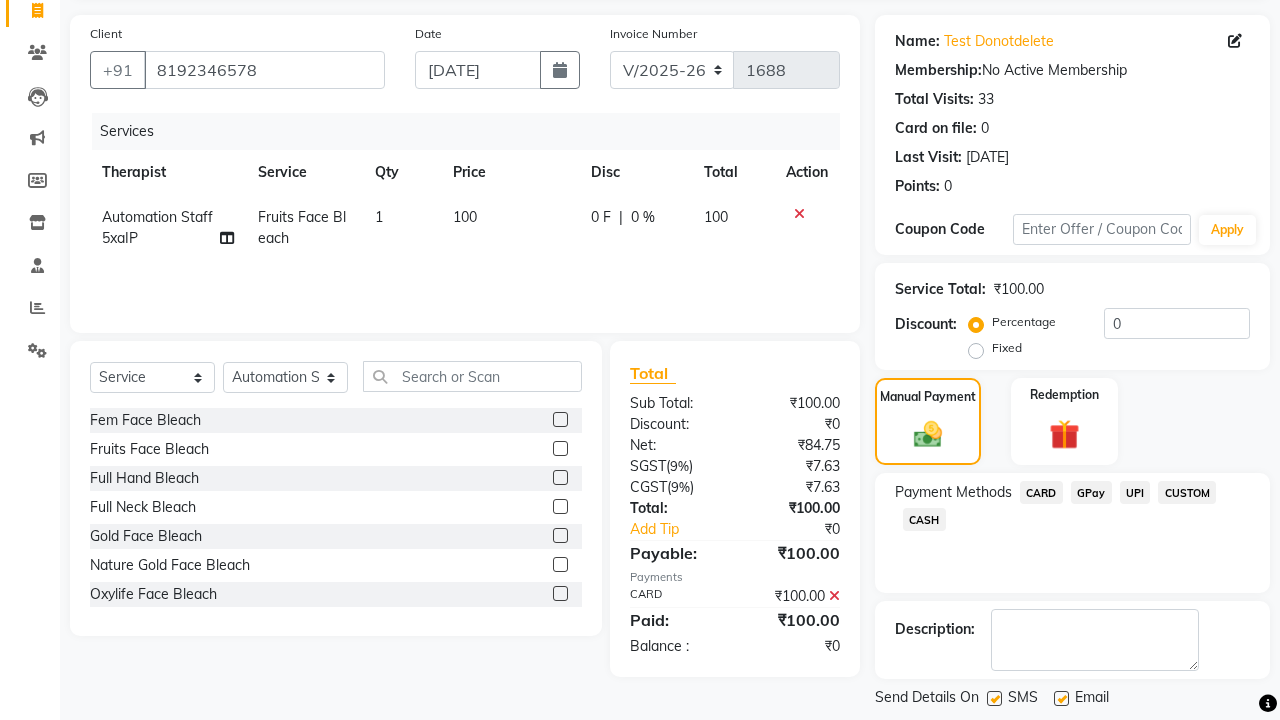 click on "Generate OTP" 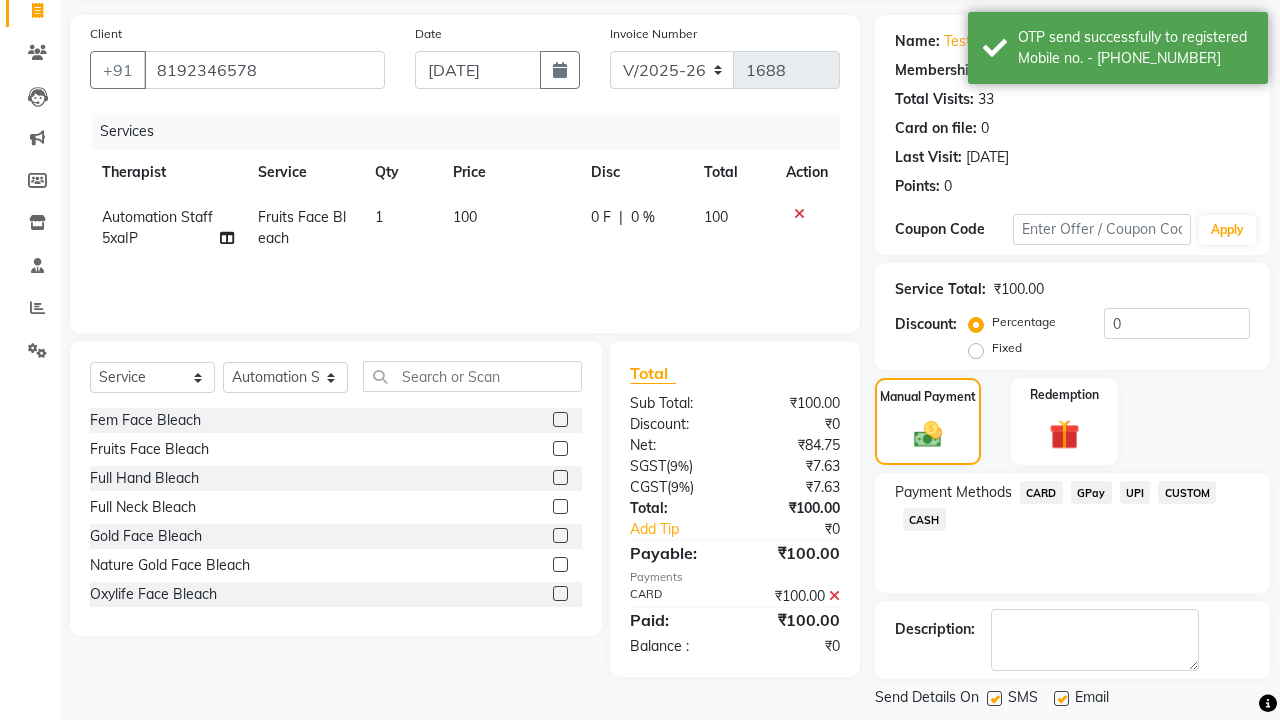 scroll, scrollTop: 231, scrollLeft: 0, axis: vertical 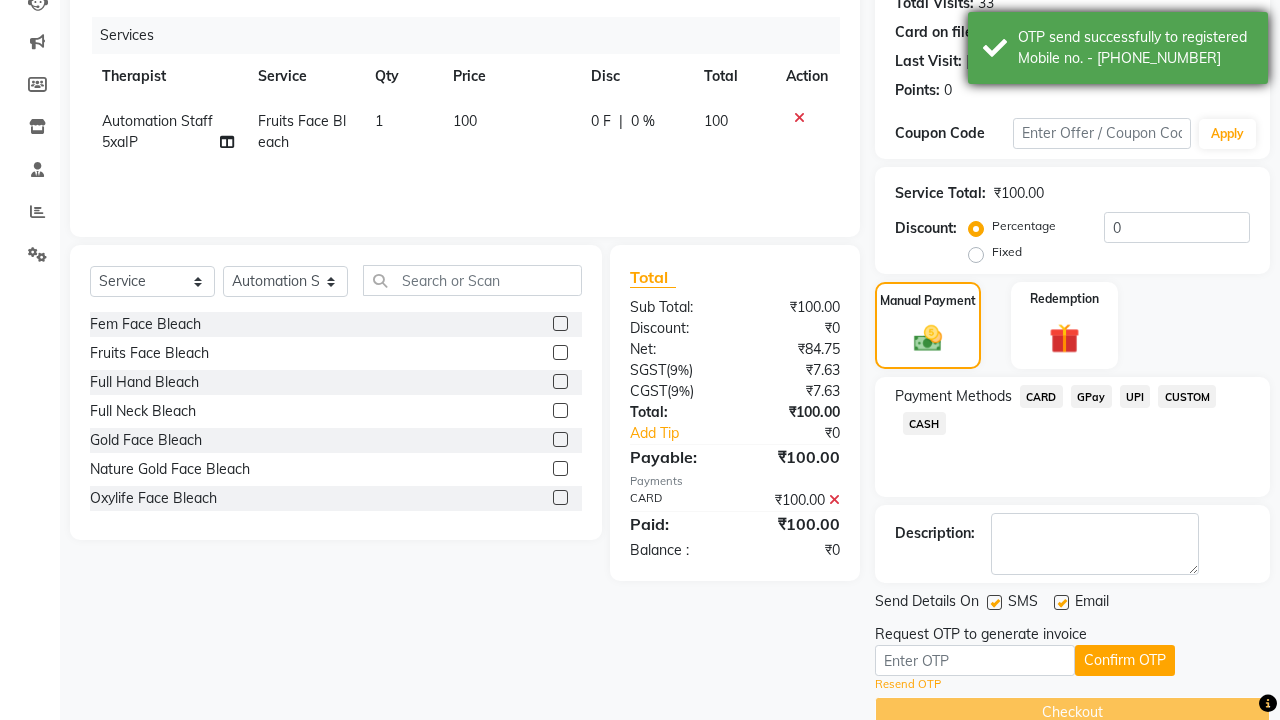 click on "OTP send successfully to registered  Mobile no. - 918192346578" at bounding box center (1135, 48) 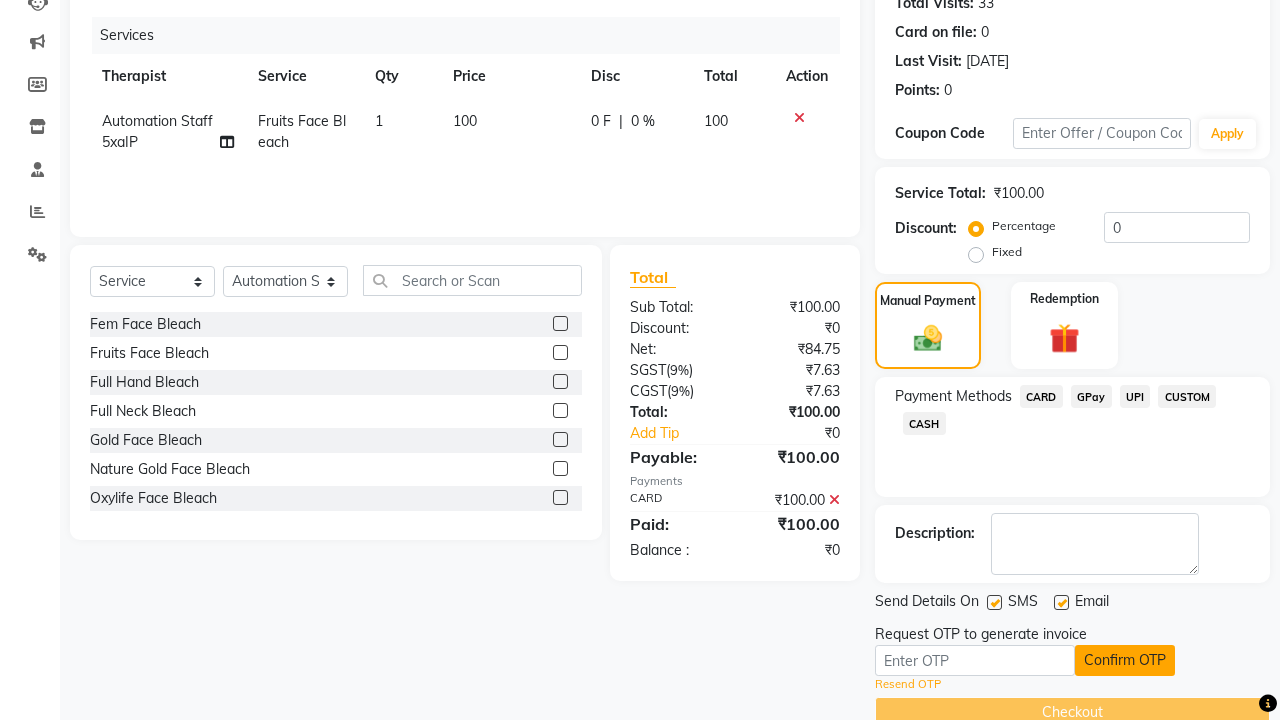 click on "Confirm OTP" 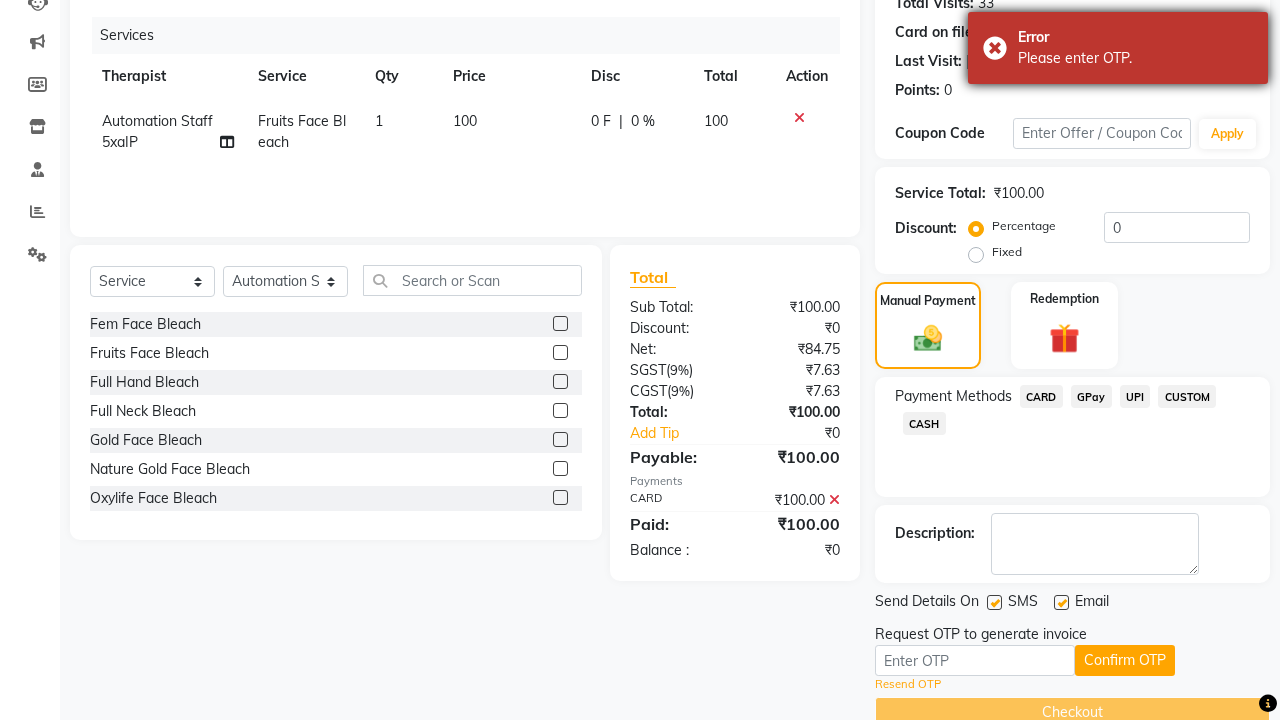 click on "Please enter OTP." at bounding box center (1135, 58) 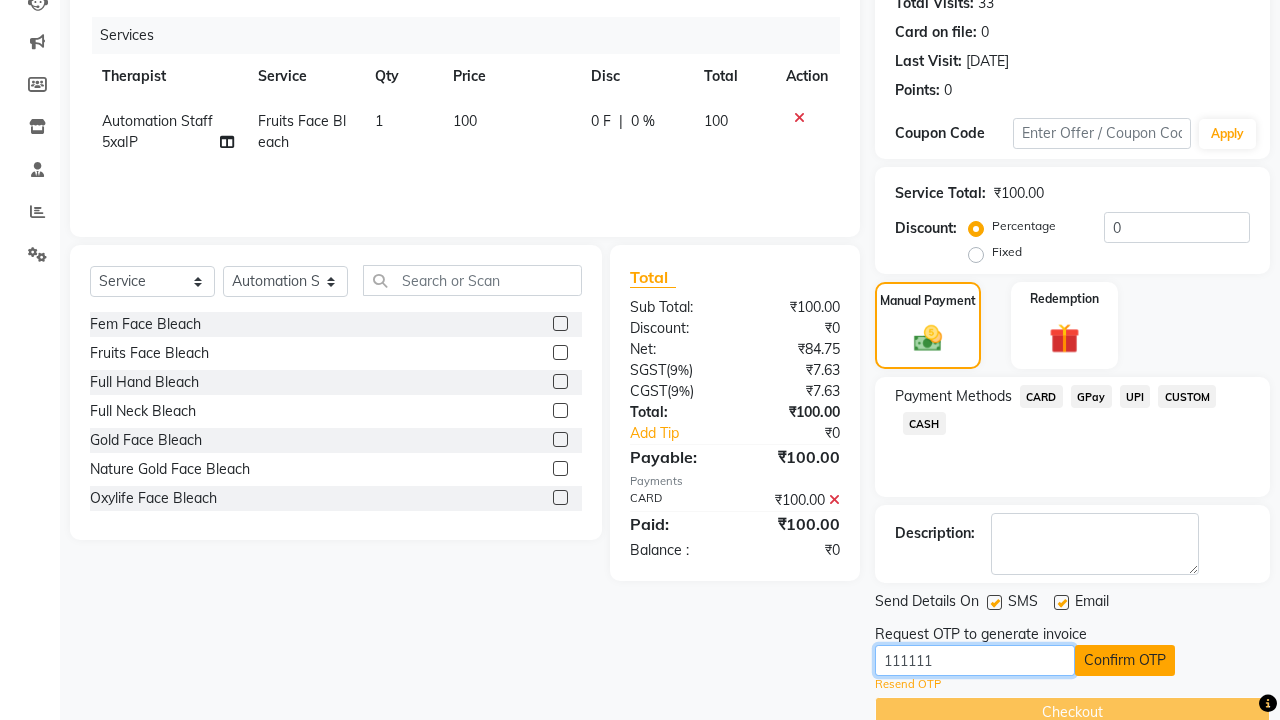 type on "111111" 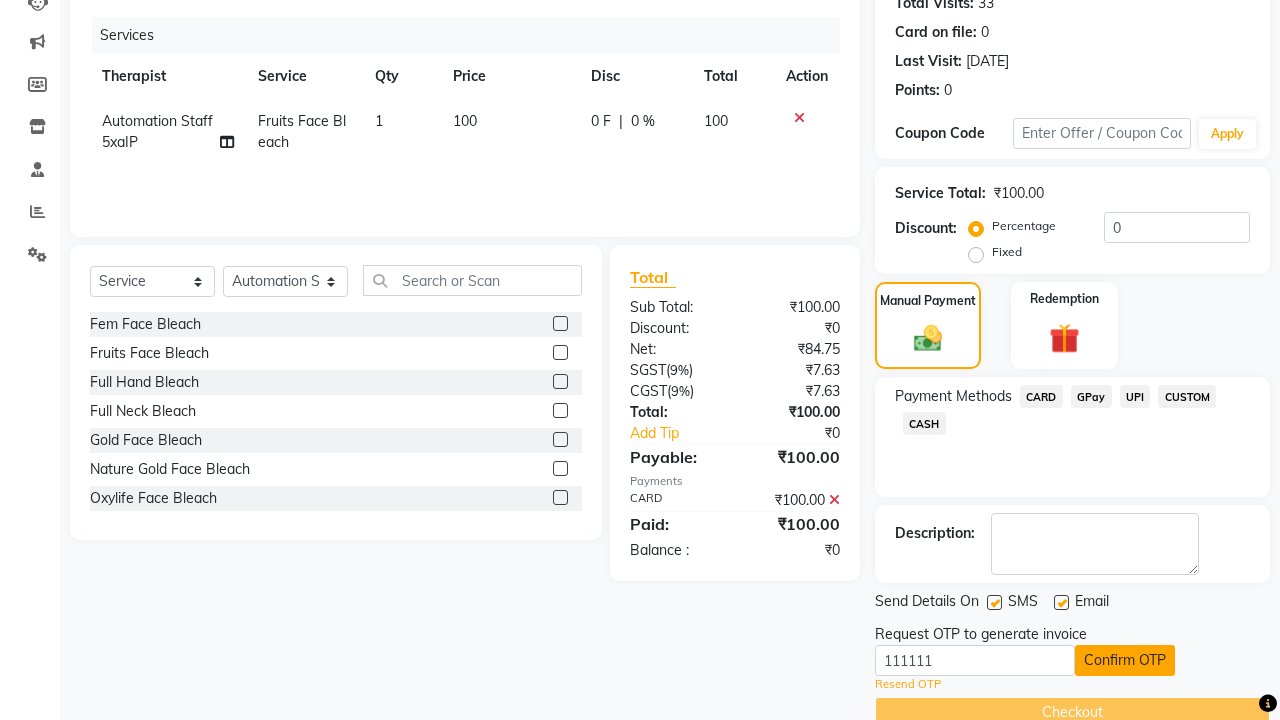 click on "Confirm OTP" 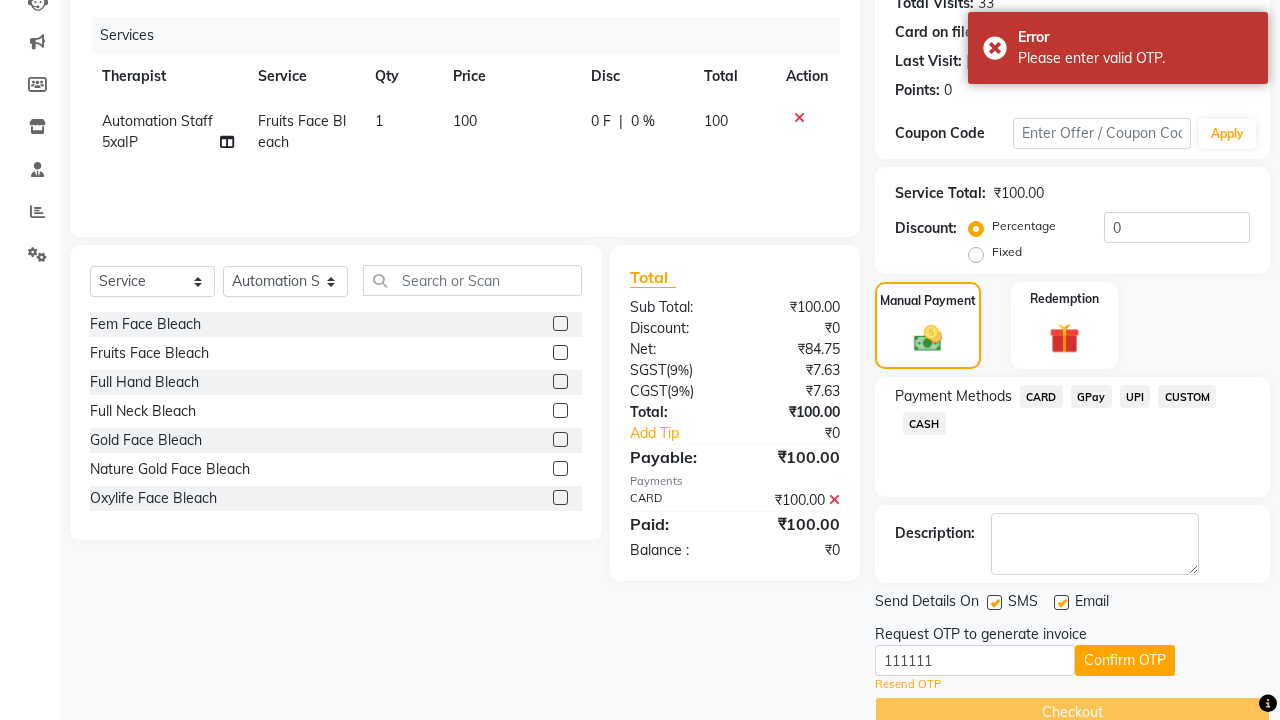 click on "Please enter valid OTP." at bounding box center [1135, 58] 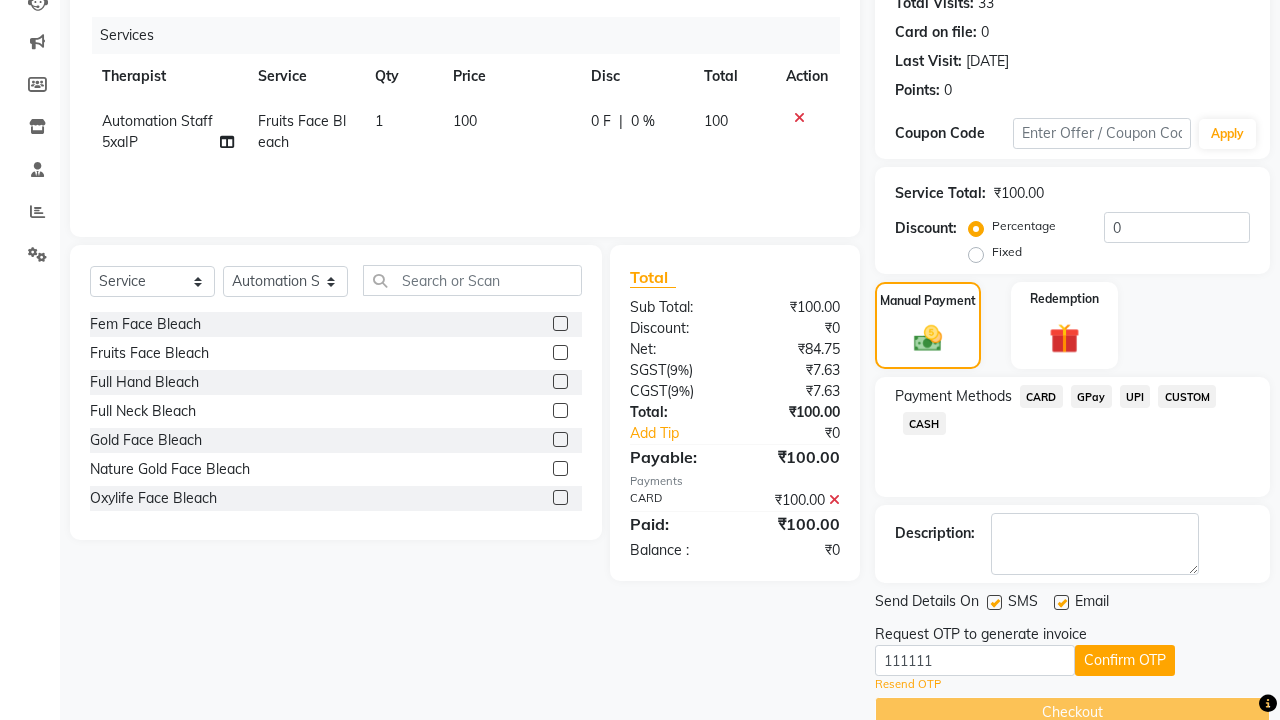click at bounding box center [37, -195] 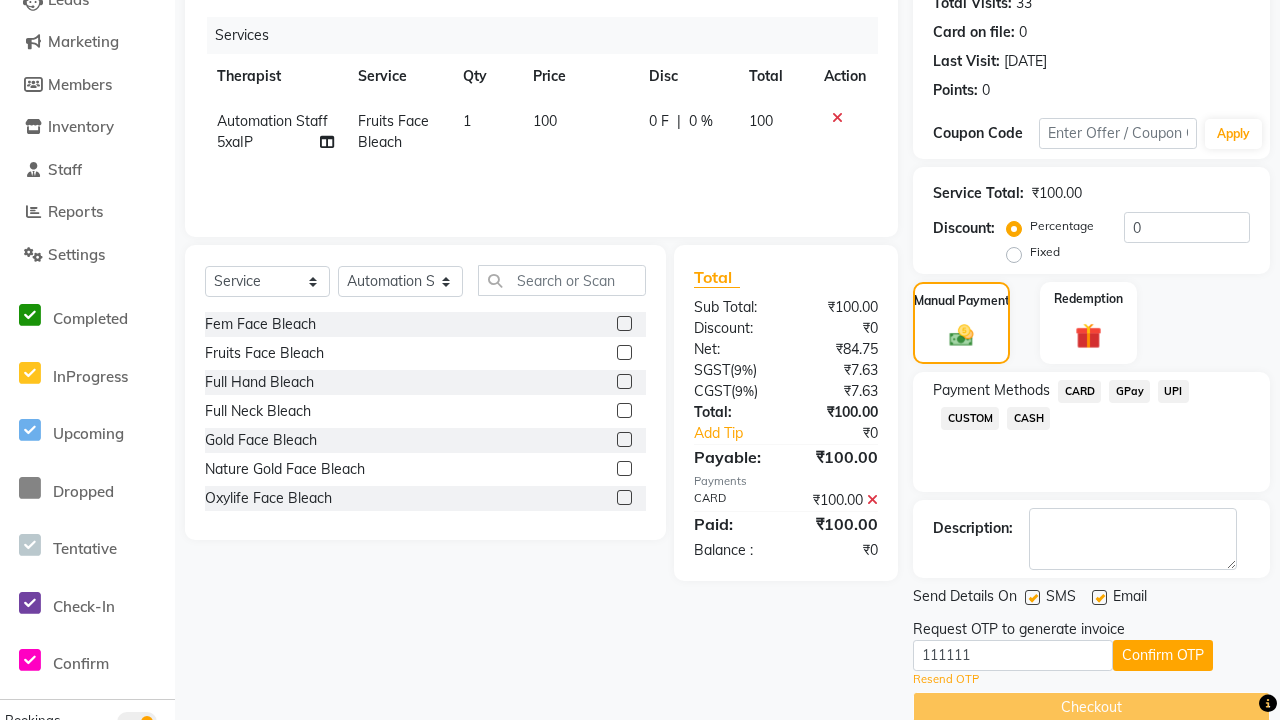 scroll, scrollTop: 0, scrollLeft: 0, axis: both 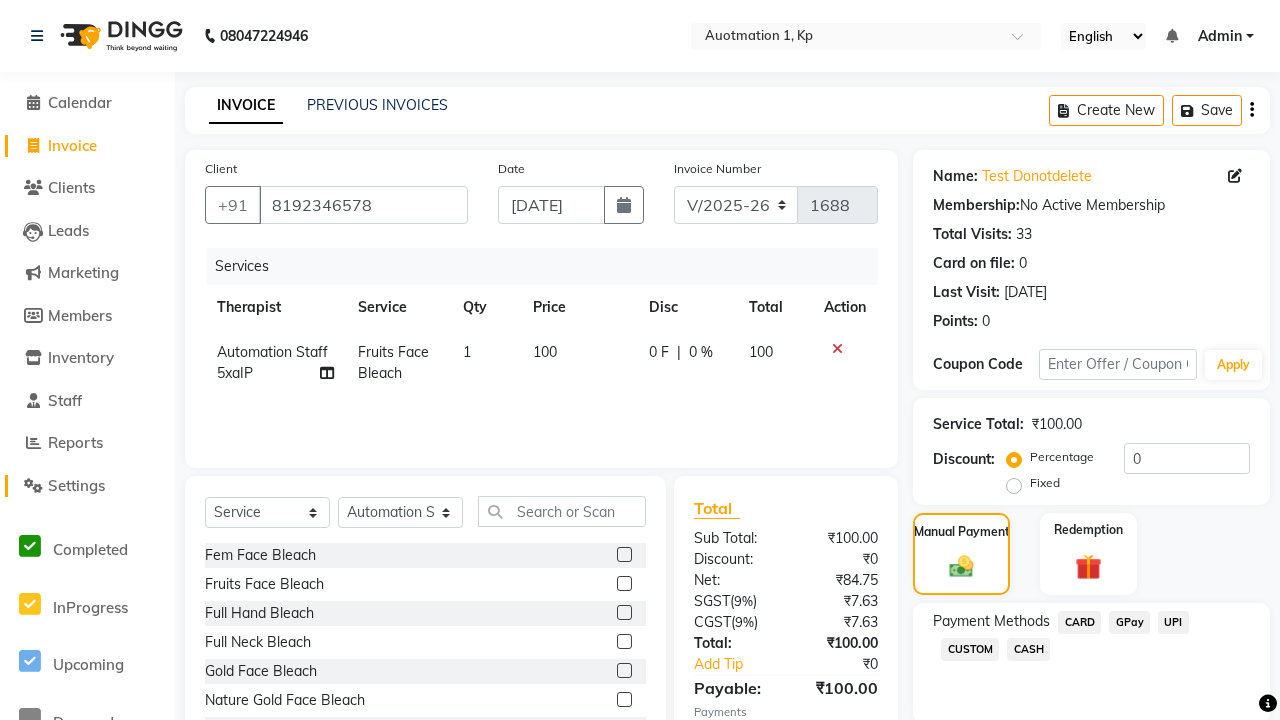 click on "Settings" 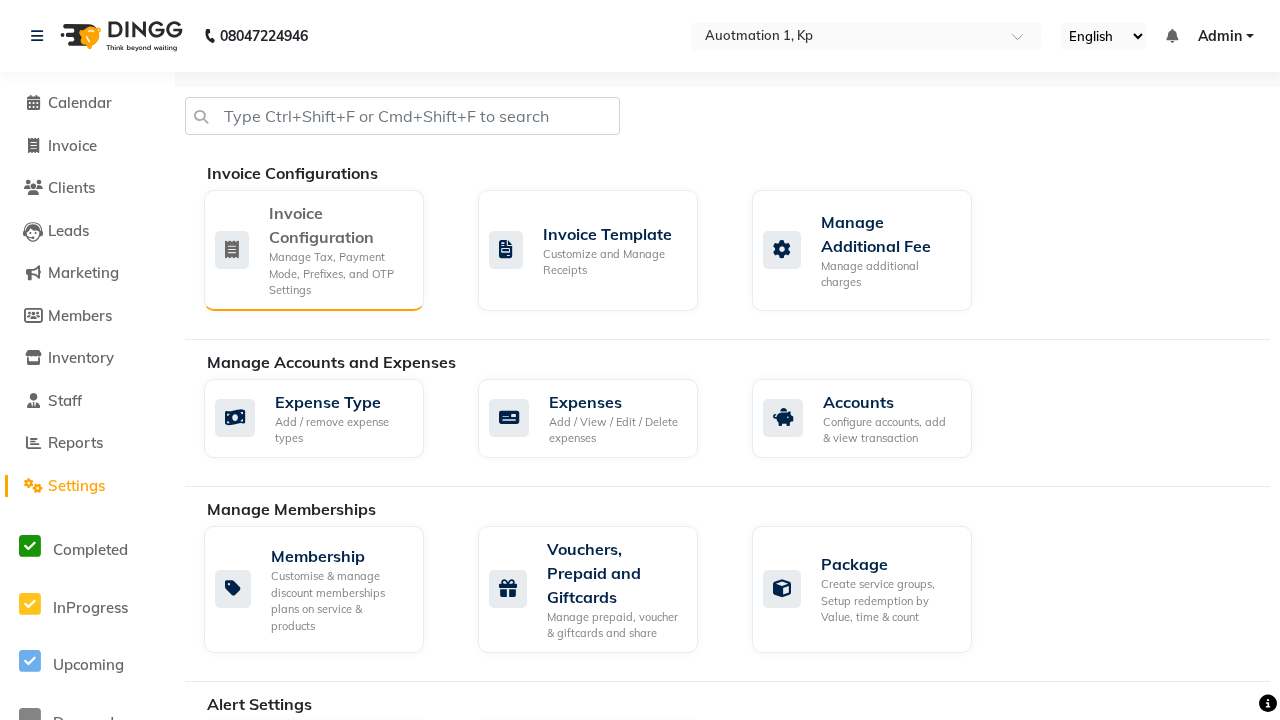 click on "Manage Tax, Payment Mode, Prefixes, and OTP Settings" 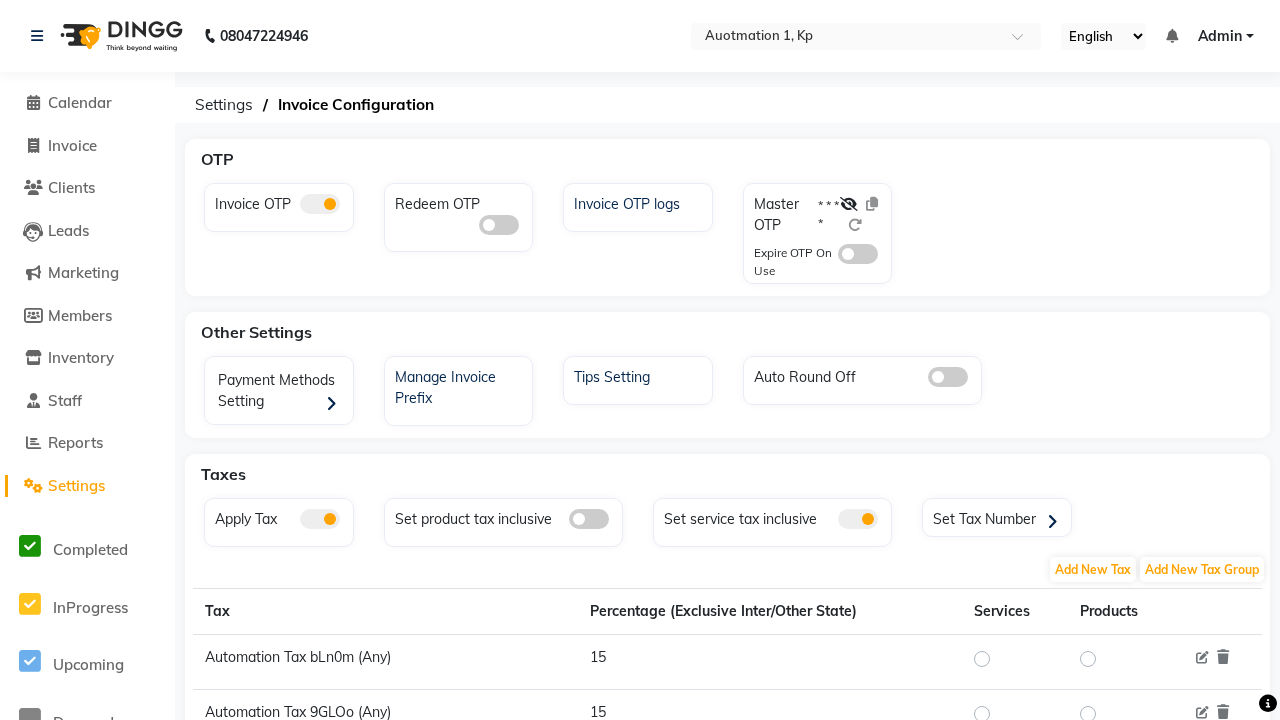 click 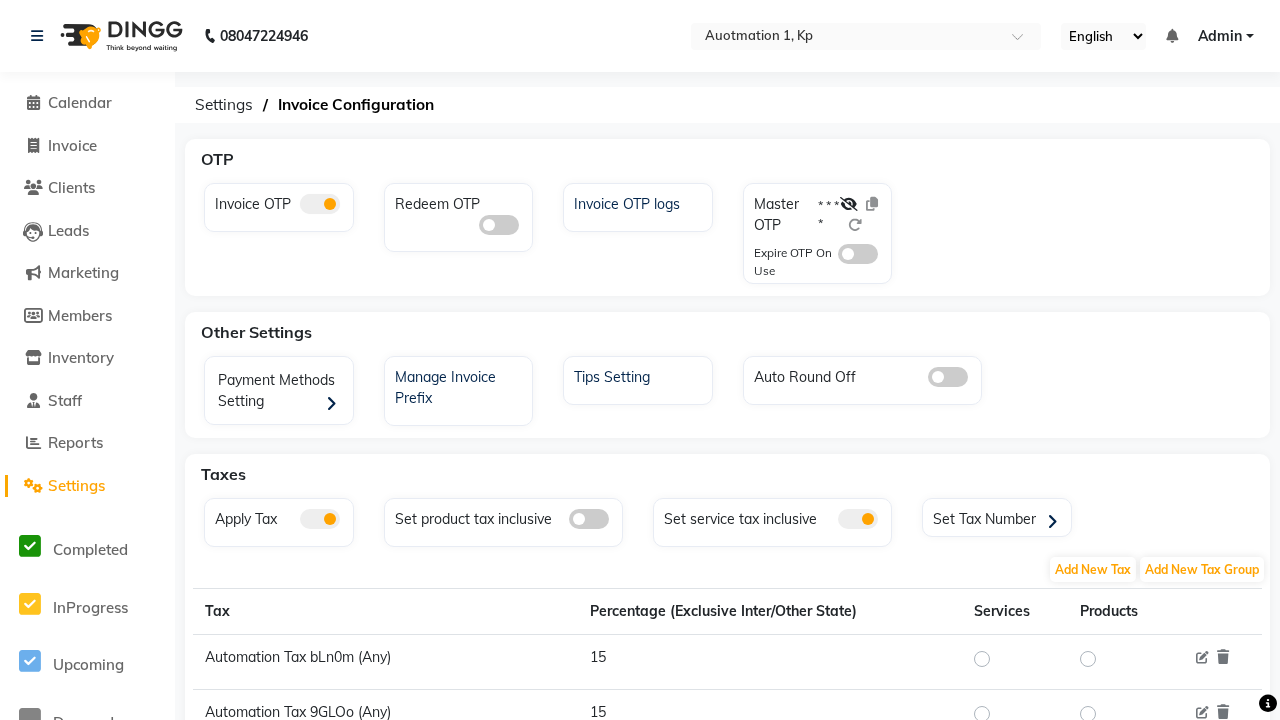 click 